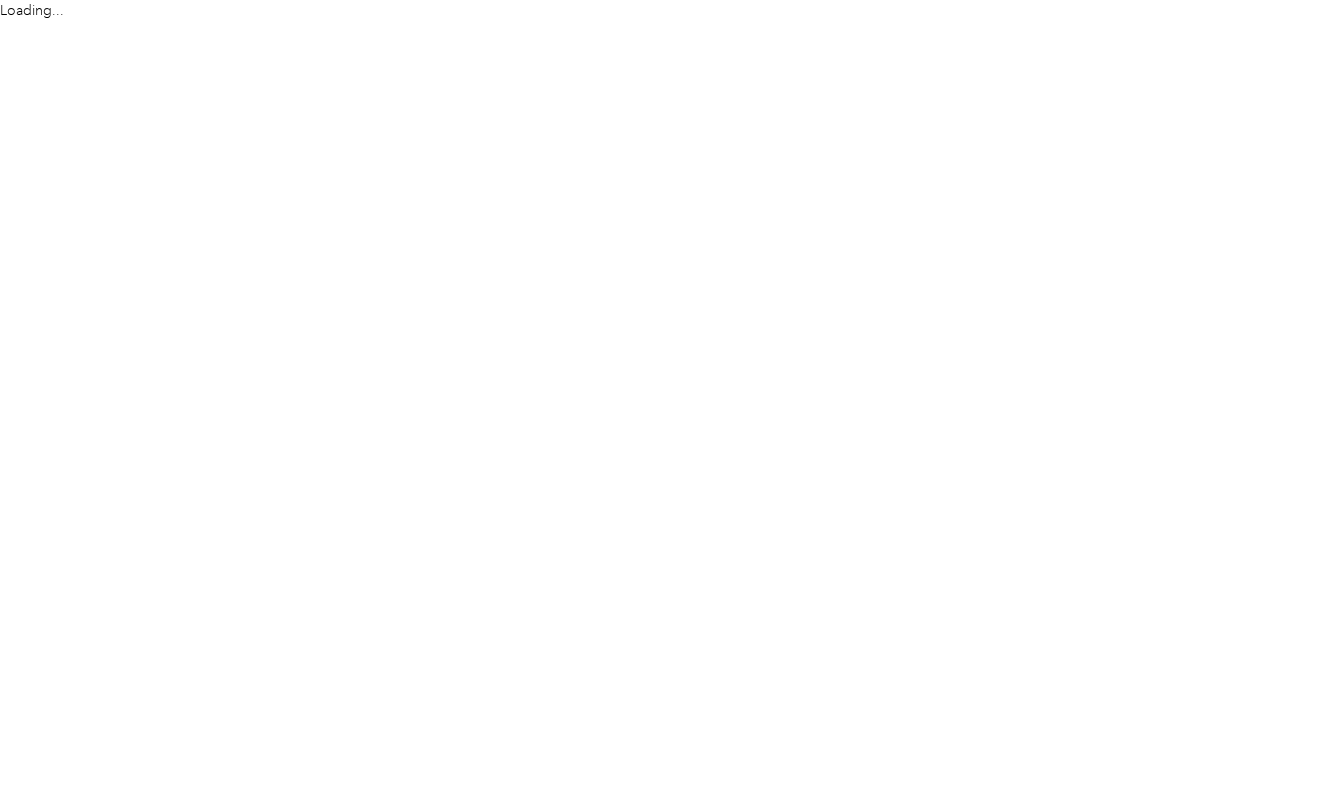 scroll, scrollTop: 0, scrollLeft: 0, axis: both 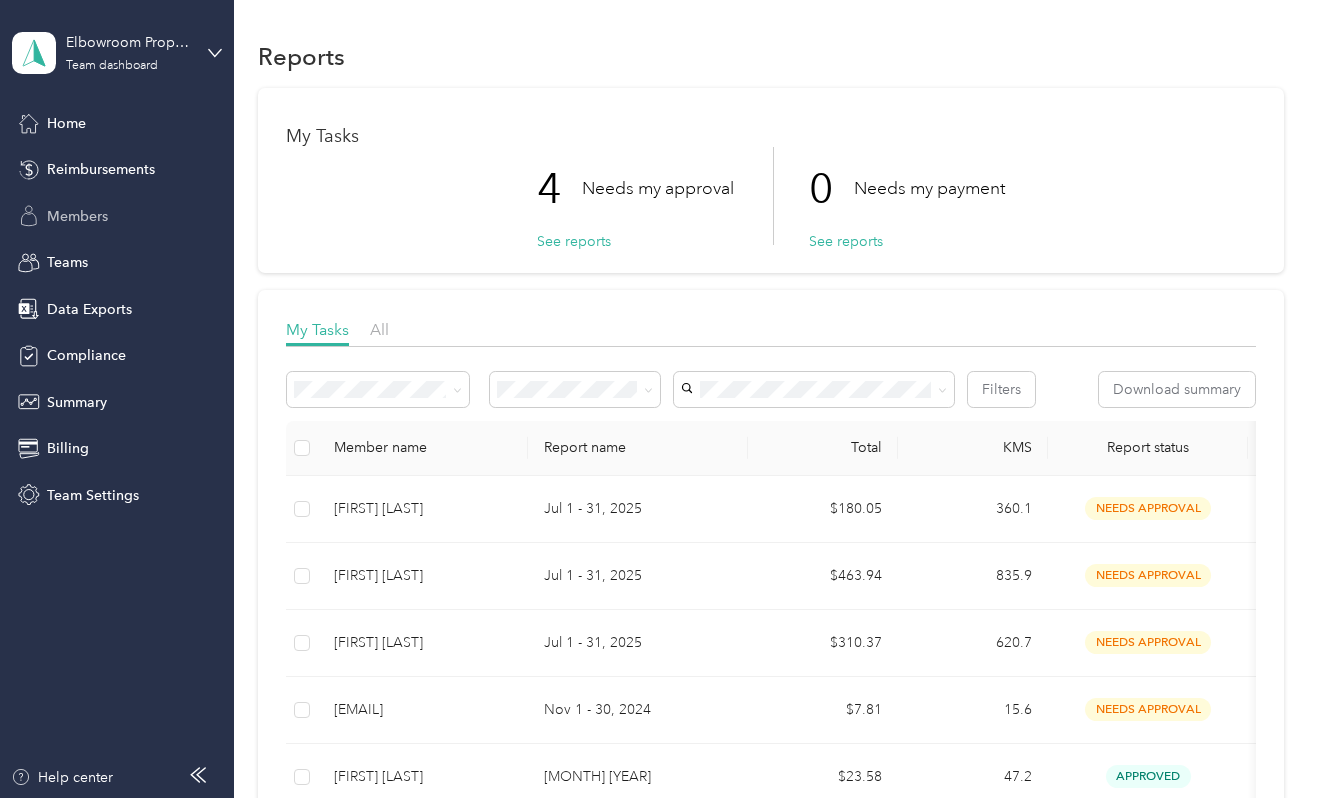 click on "Members" at bounding box center [77, 216] 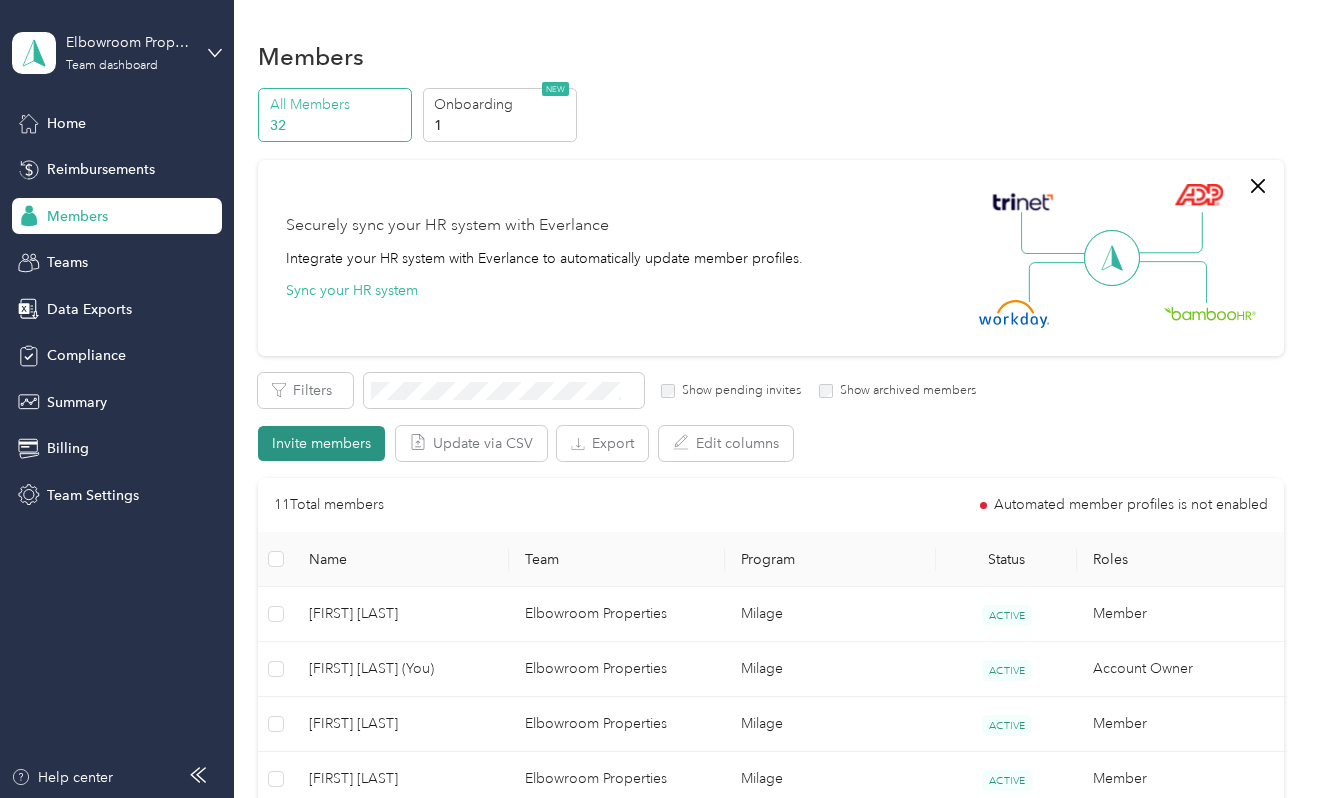 click on "Invite members" at bounding box center [321, 443] 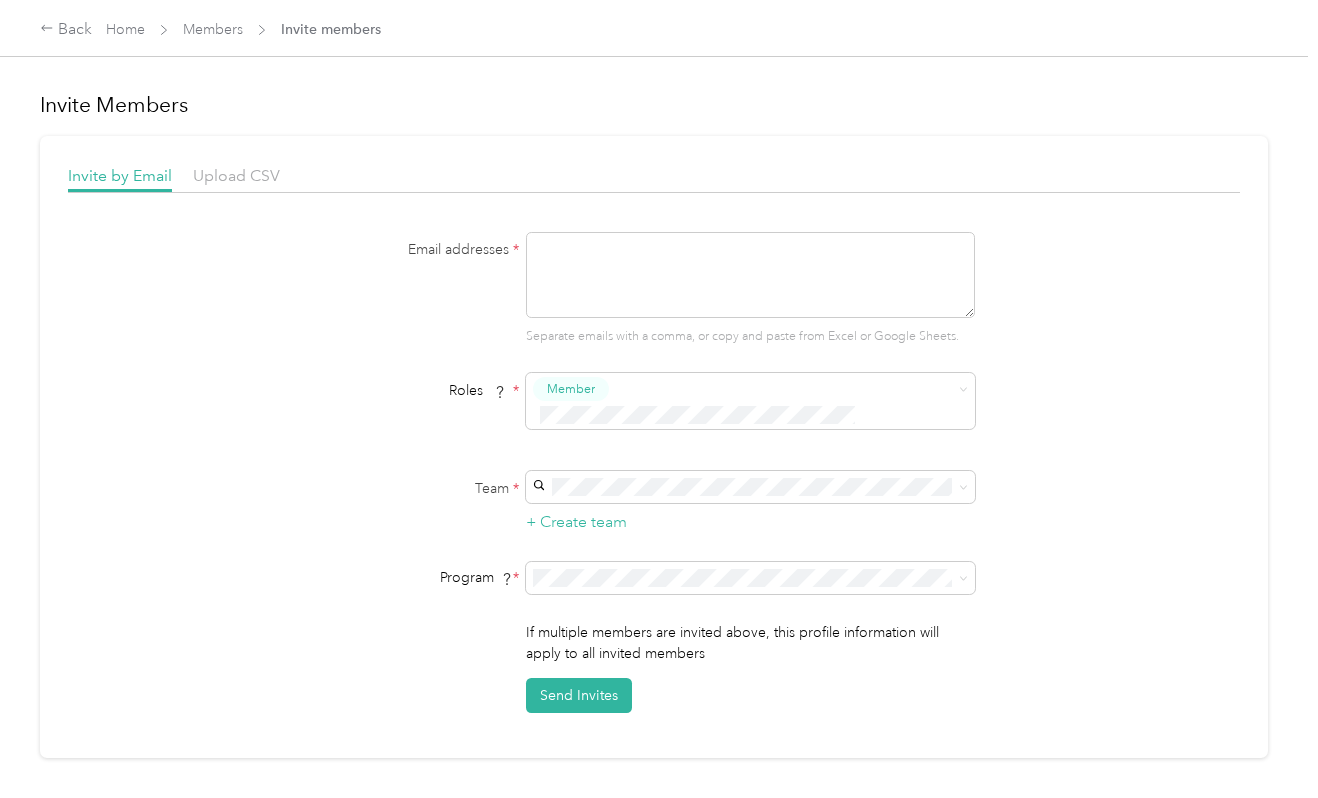 click on "Separate emails with a comma, or copy and paste from Excel or Google Sheets." at bounding box center (750, 337) 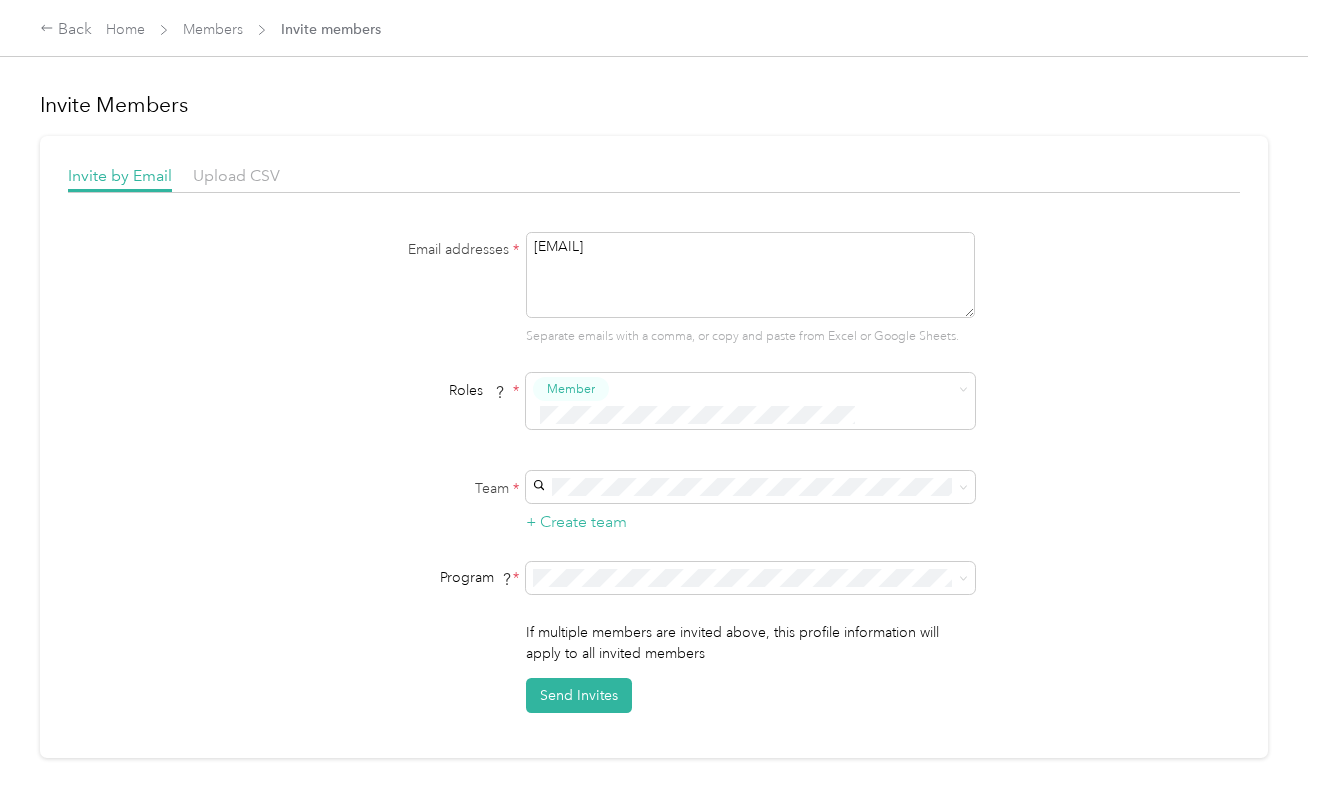 type on "[EMAIL]" 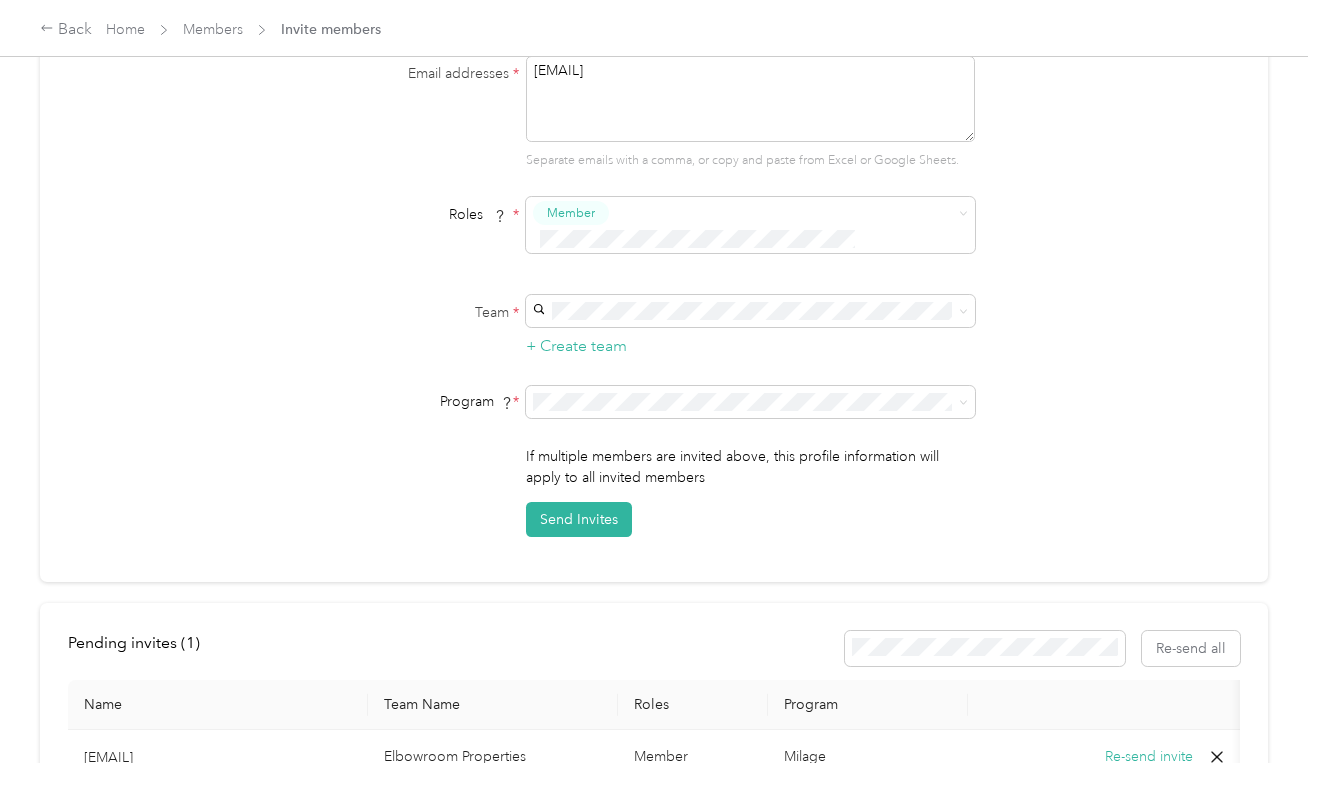 scroll, scrollTop: 214, scrollLeft: 0, axis: vertical 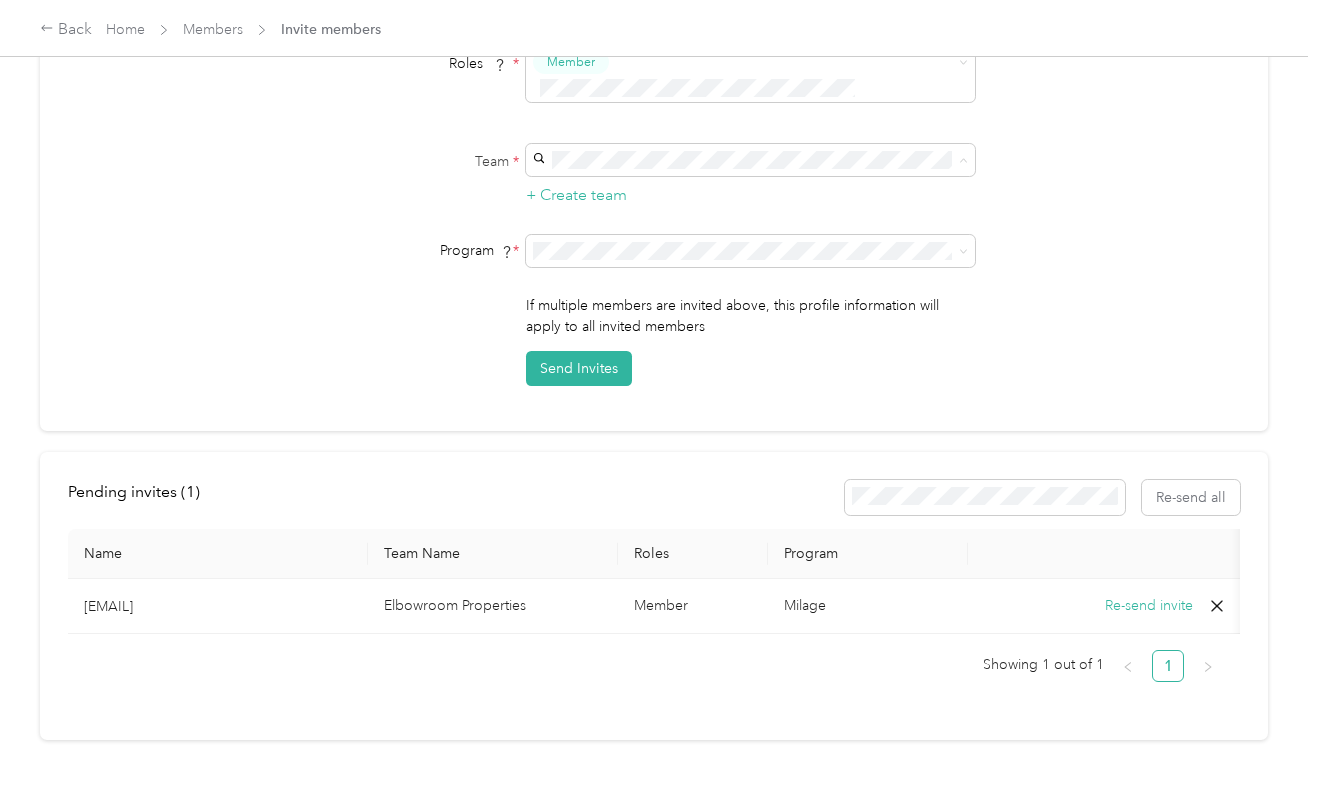 click on "undefined (Main organization)" at bounding box center [639, 169] 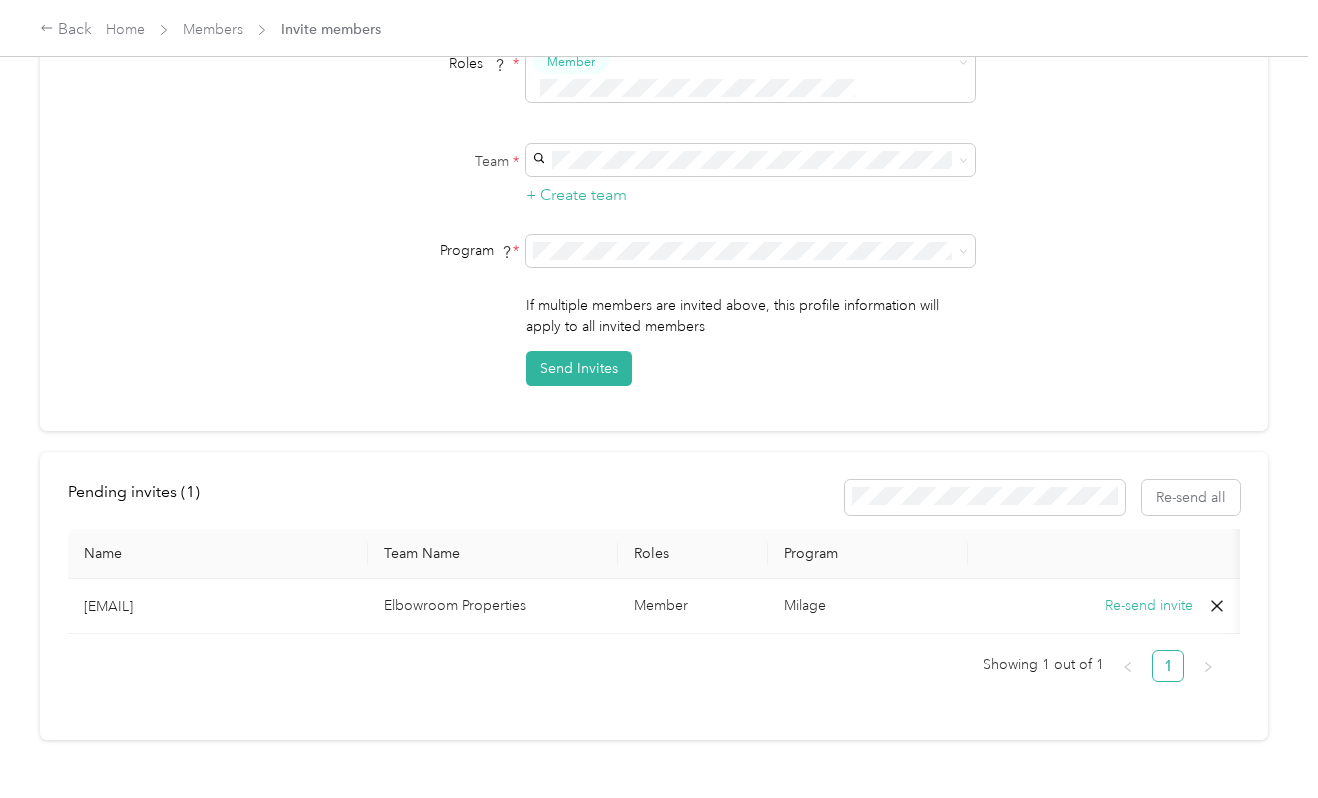 click on "Milage (CPM)" at bounding box center [755, 294] 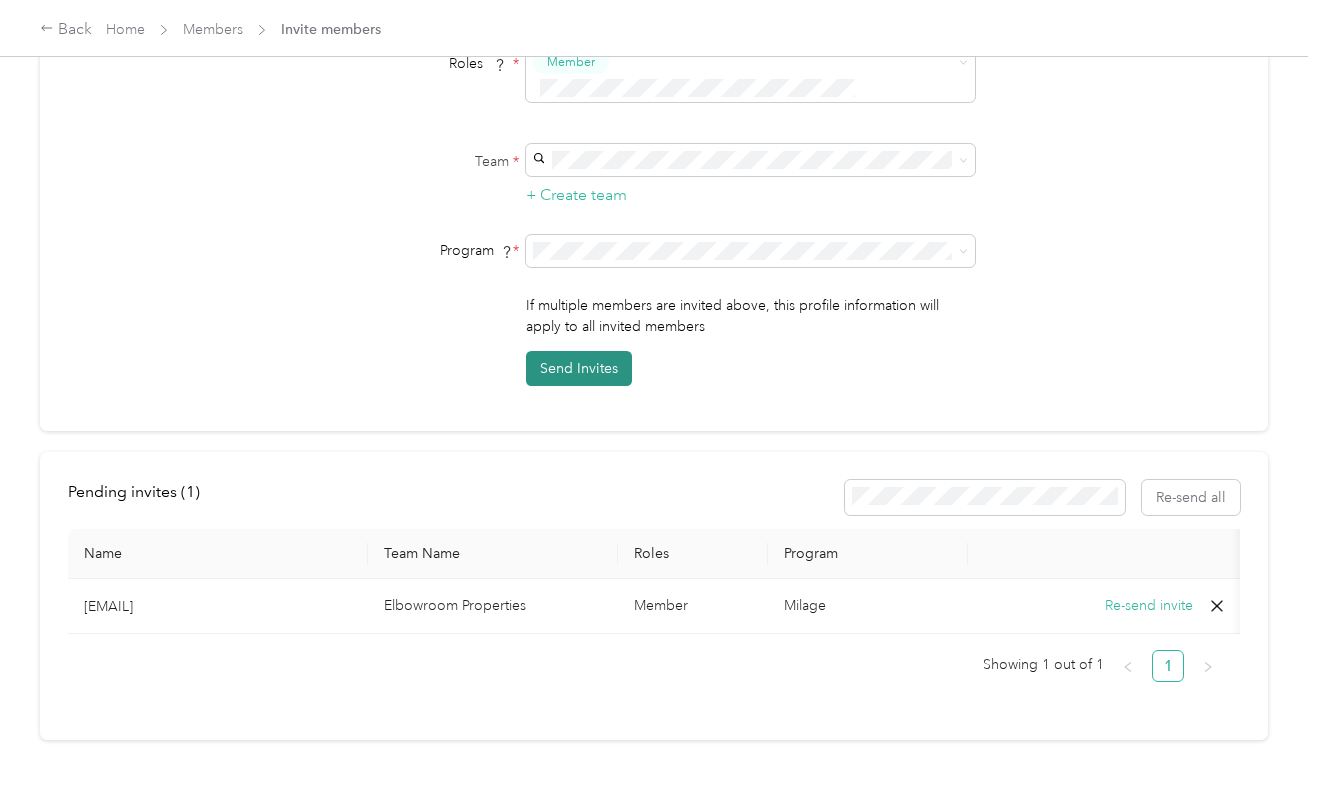 click on "Send Invites" at bounding box center (579, 368) 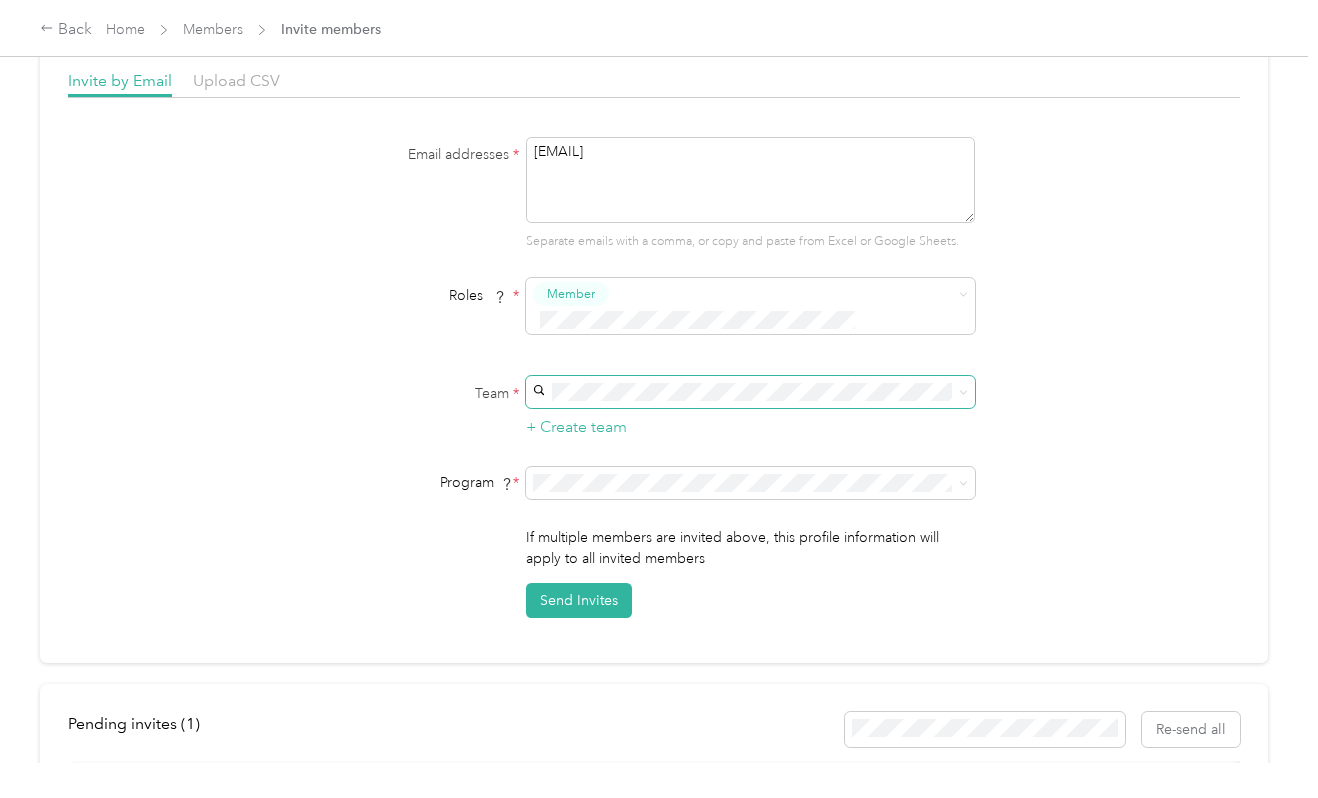scroll, scrollTop: 0, scrollLeft: 0, axis: both 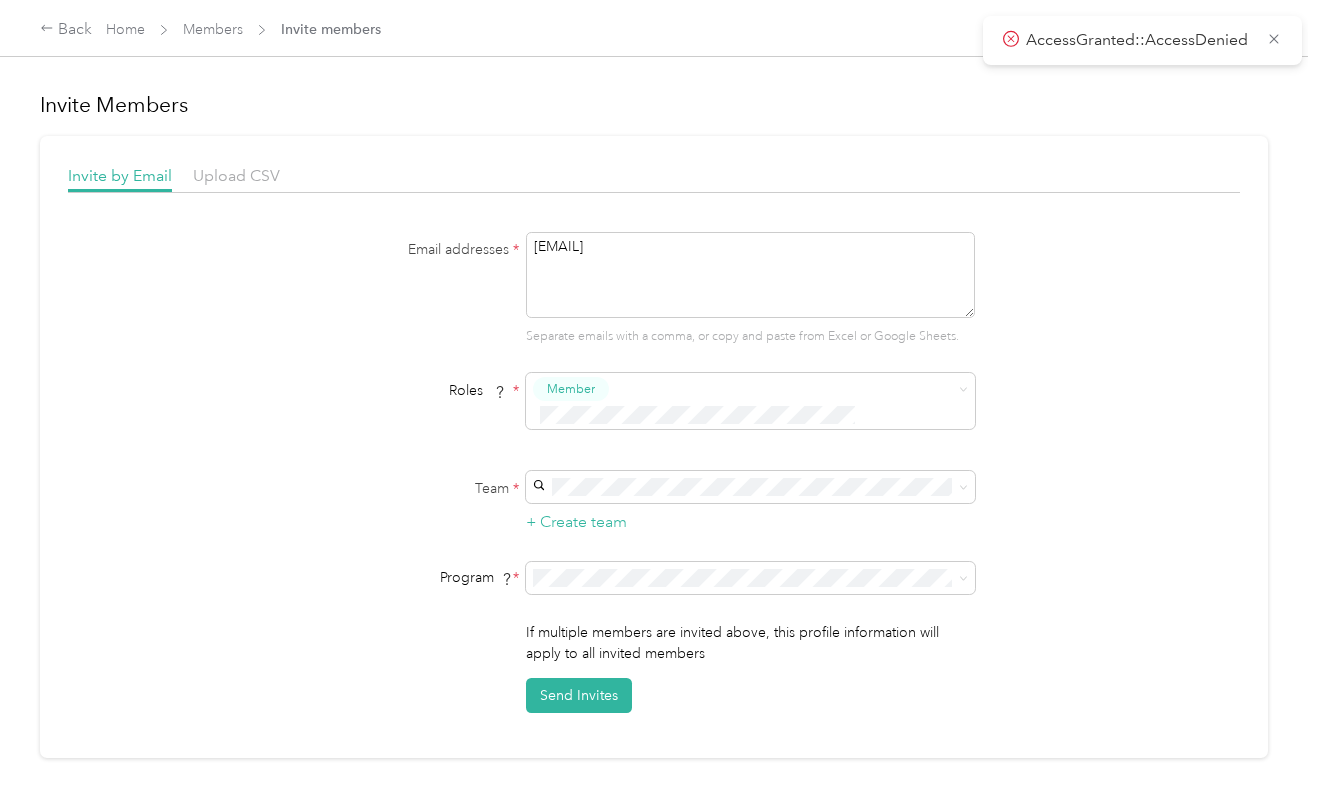 click on "undefined (Main organization) No managers" at bounding box center [755, 563] 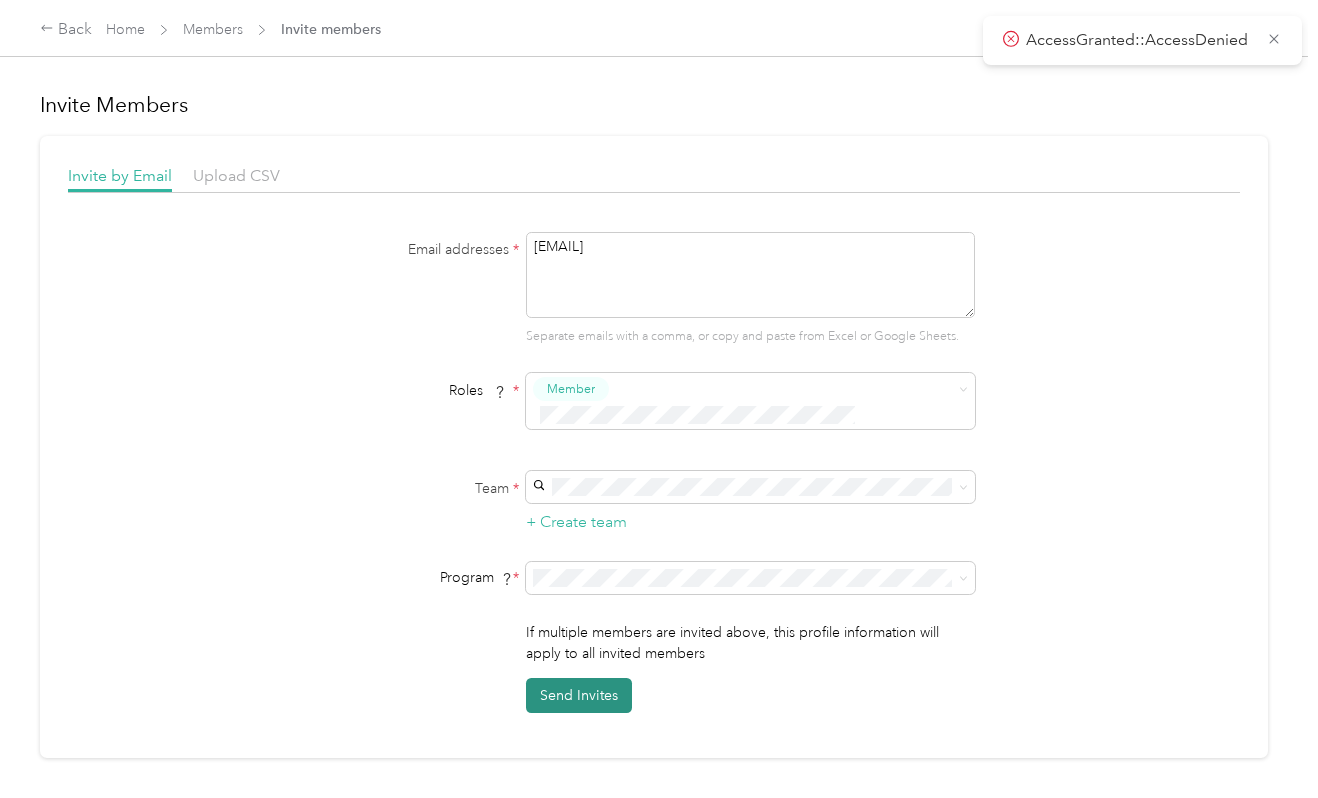 click on "Send Invites" at bounding box center (579, 695) 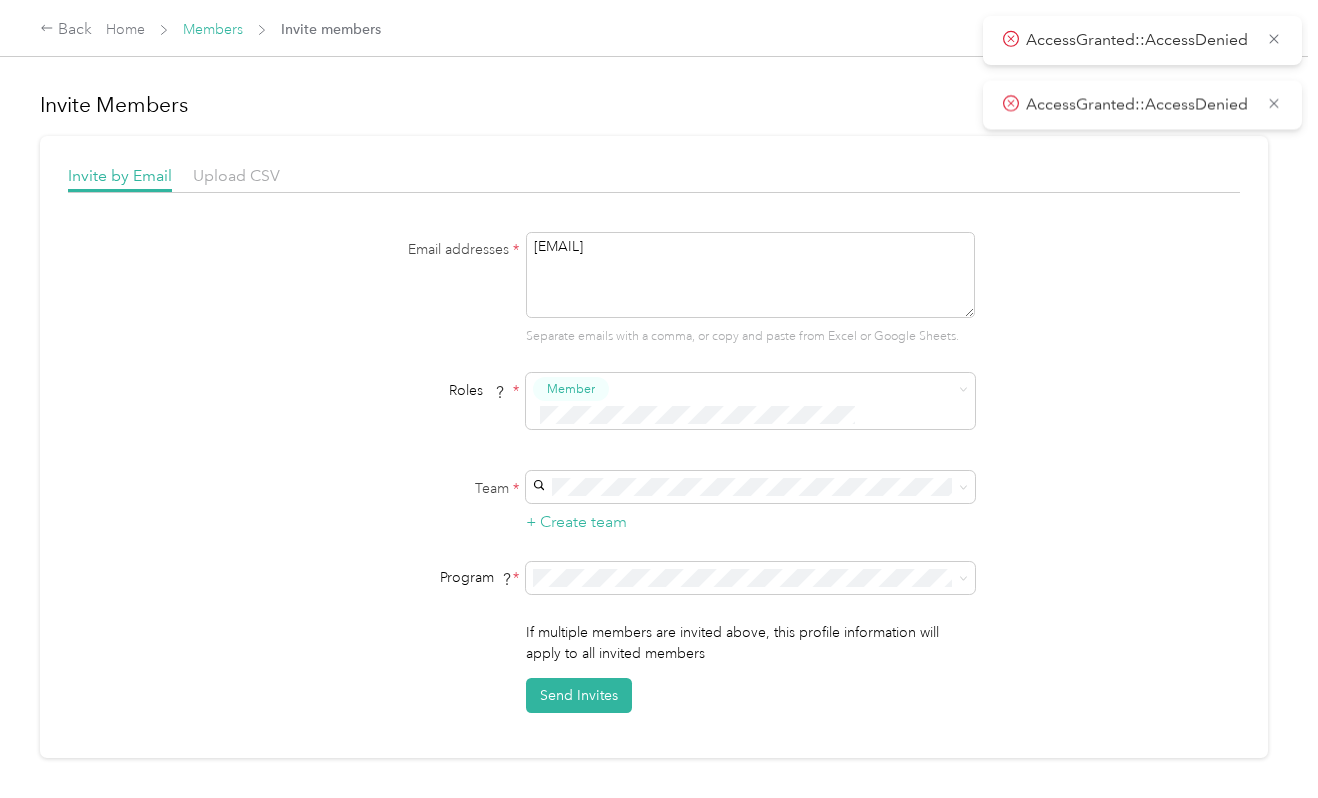 click on "Members" at bounding box center [213, 29] 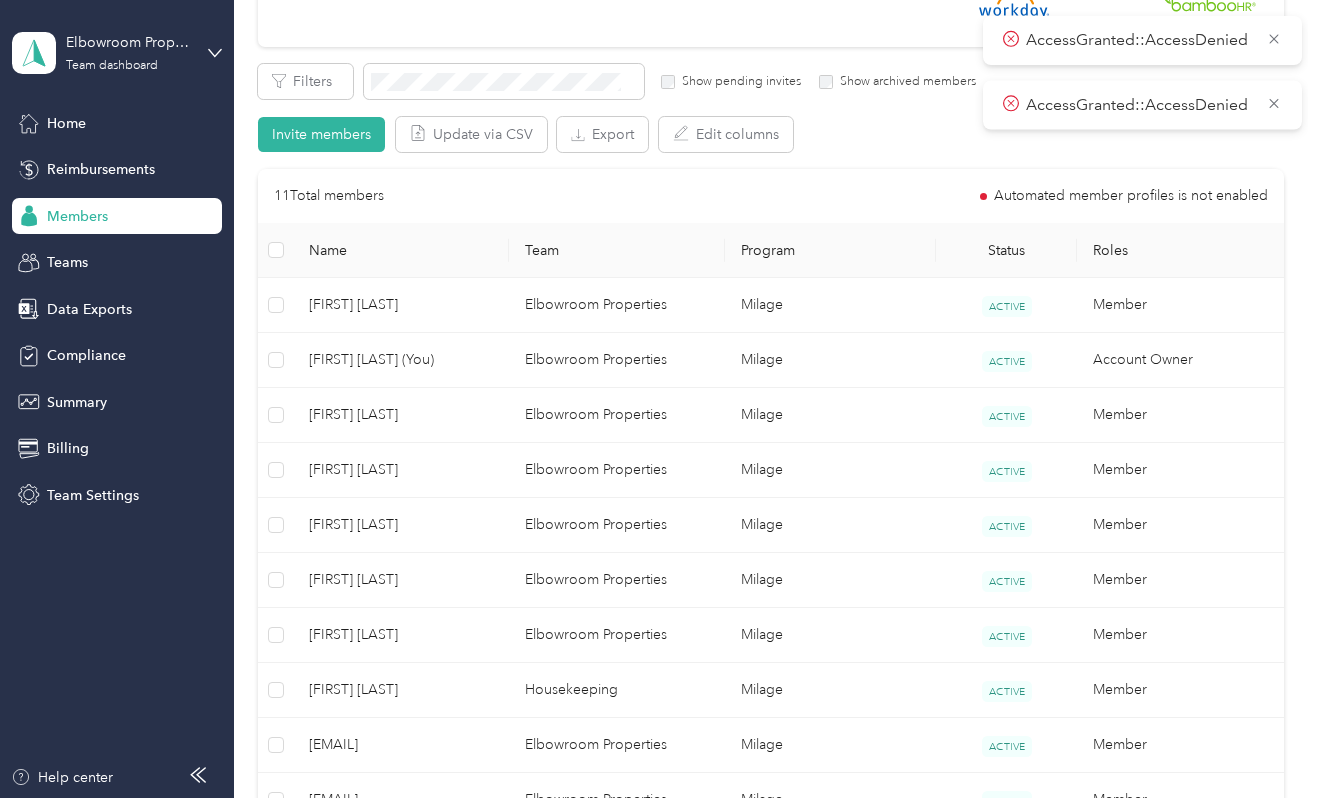scroll, scrollTop: 322, scrollLeft: 0, axis: vertical 